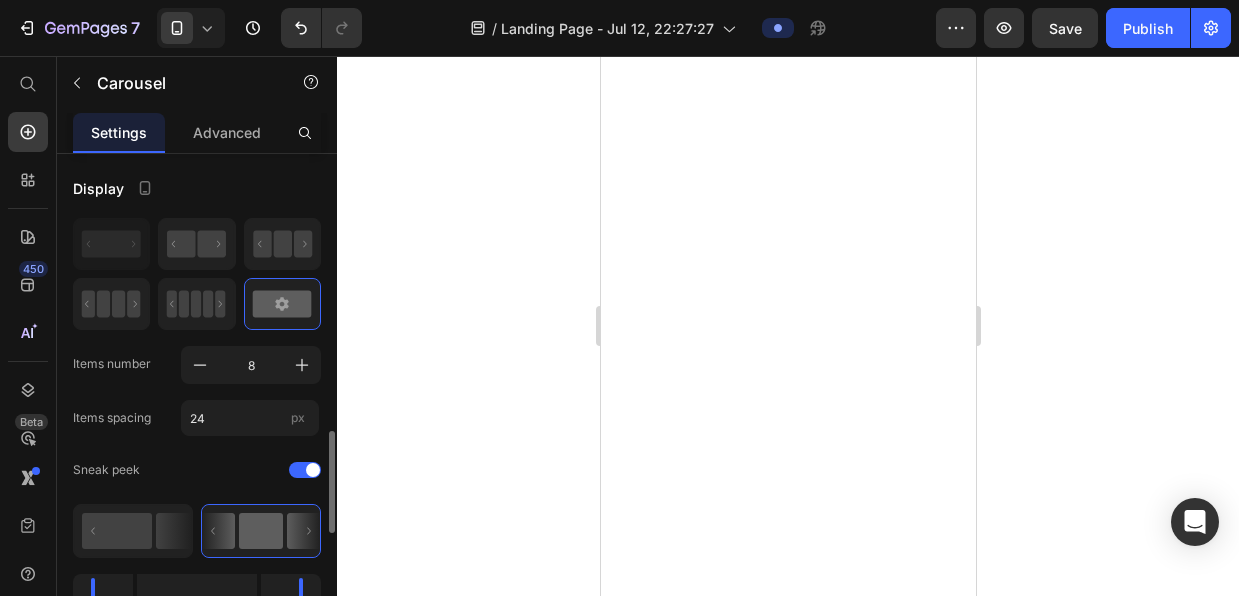 scroll, scrollTop: 0, scrollLeft: 0, axis: both 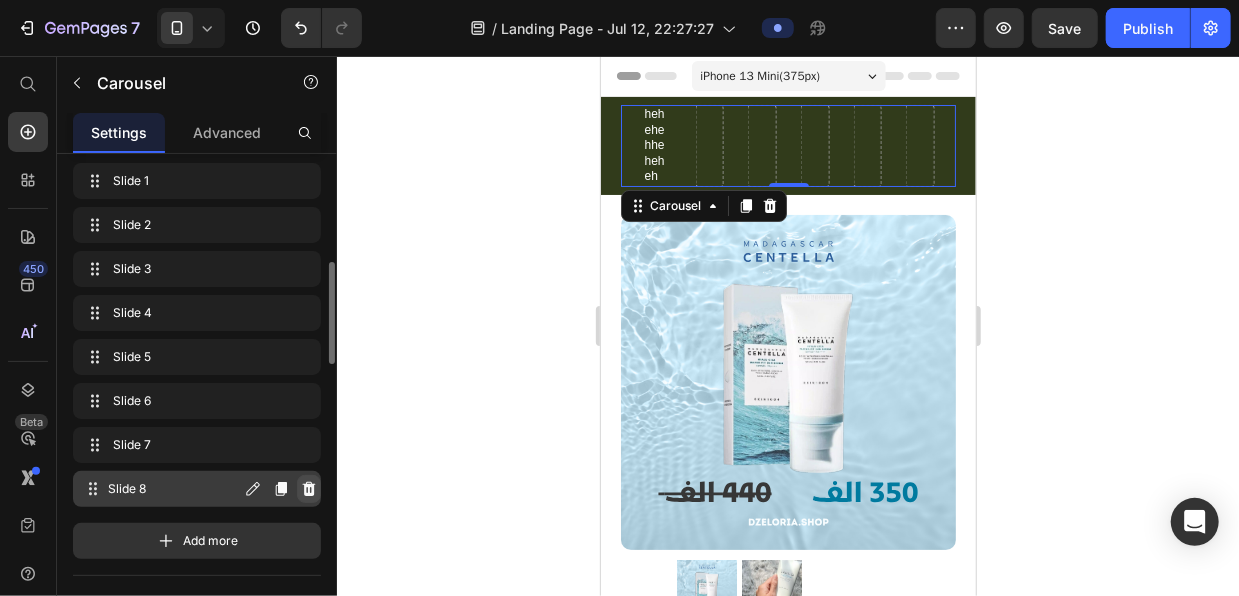 click 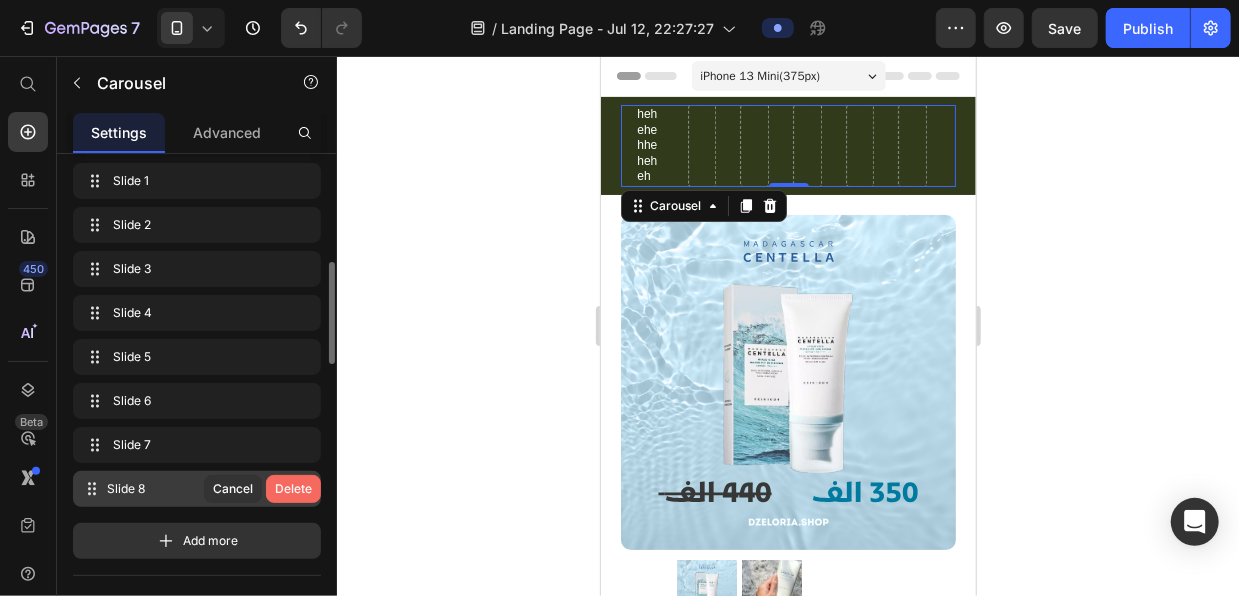 click on "Delete" at bounding box center (293, 489) 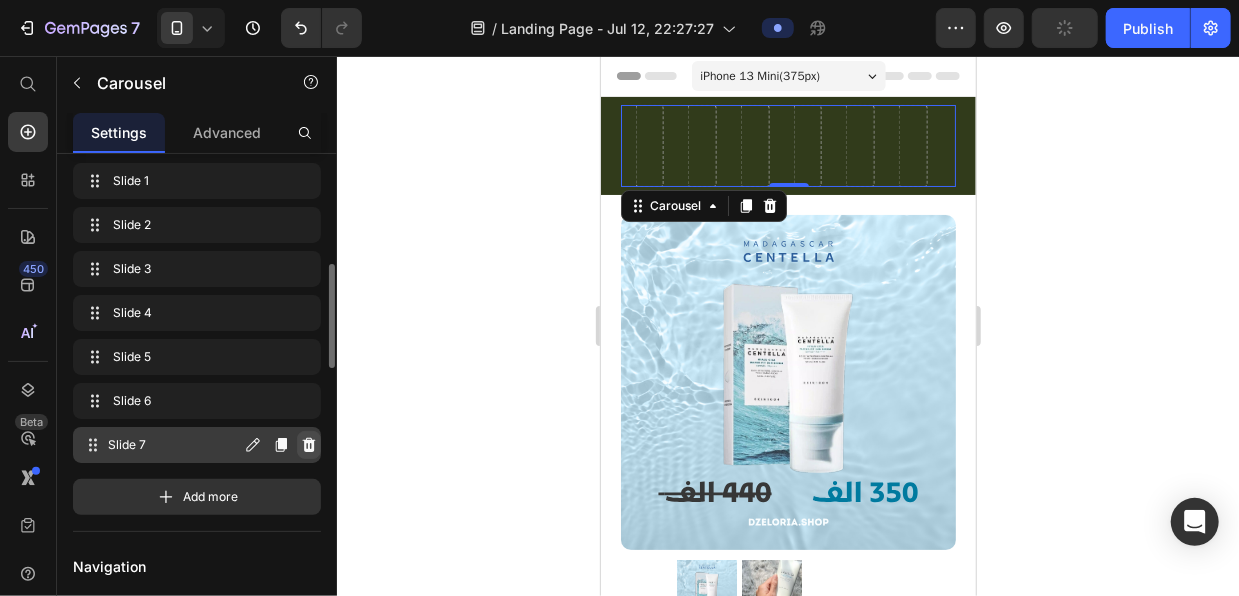 click 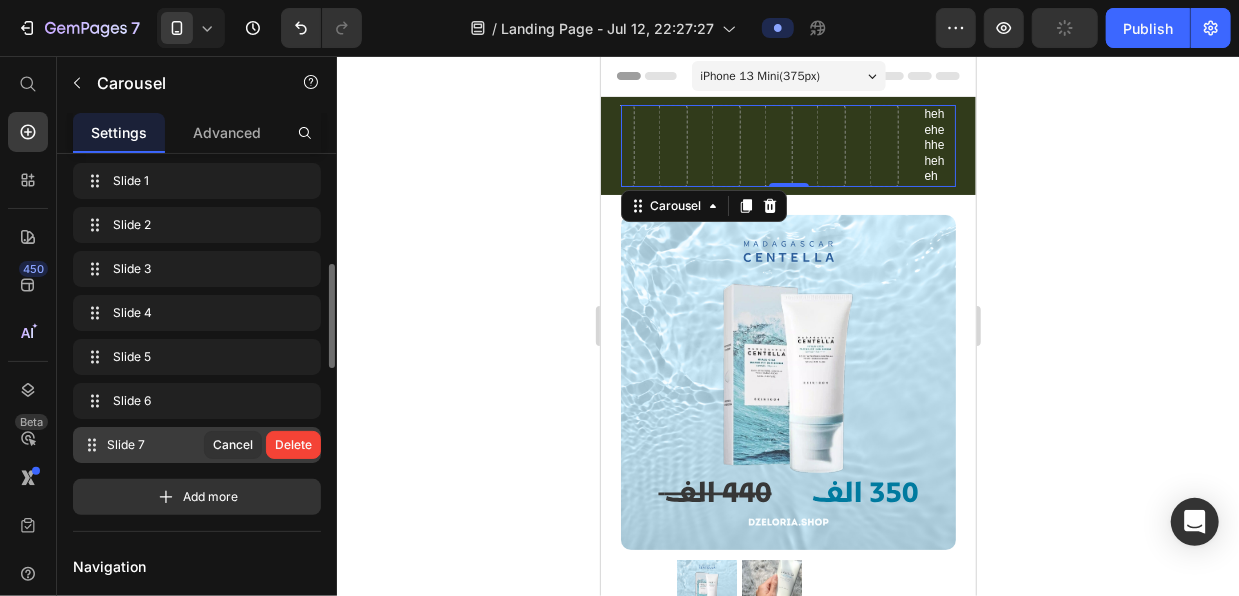 click on "Delete" at bounding box center [293, 445] 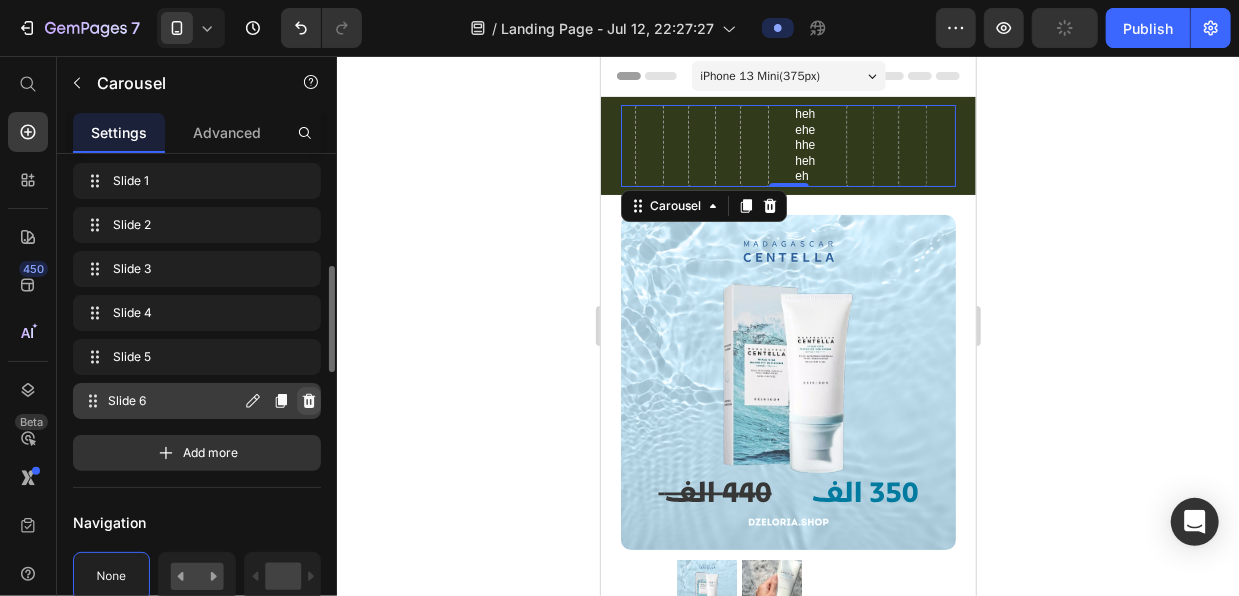 click 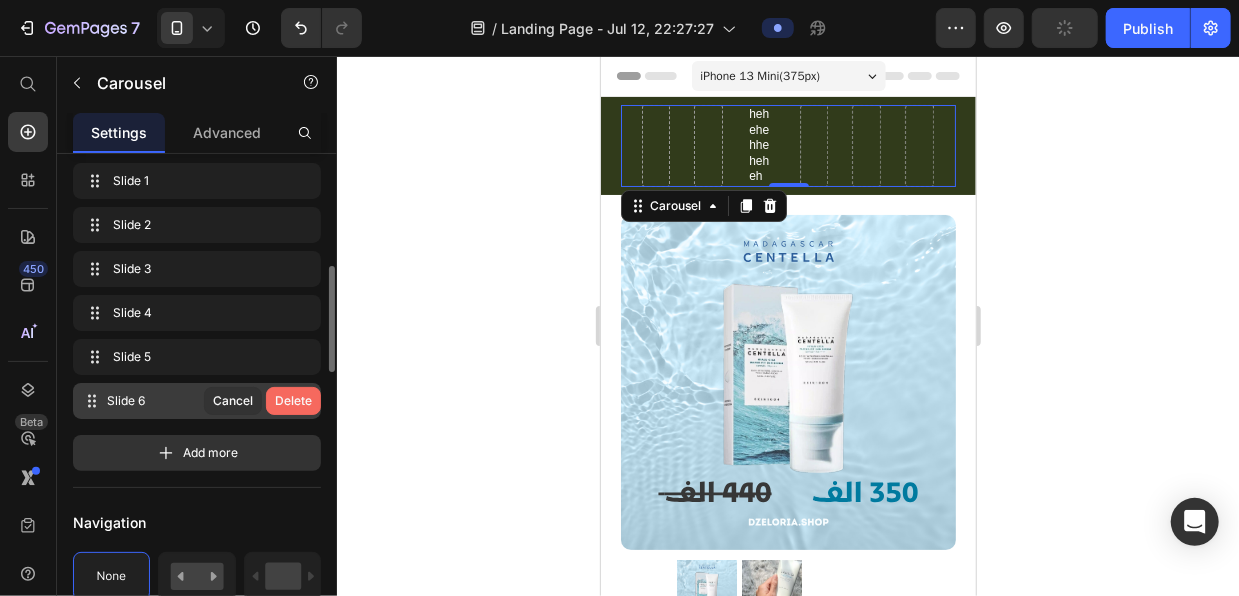 click on "Delete" at bounding box center (293, 401) 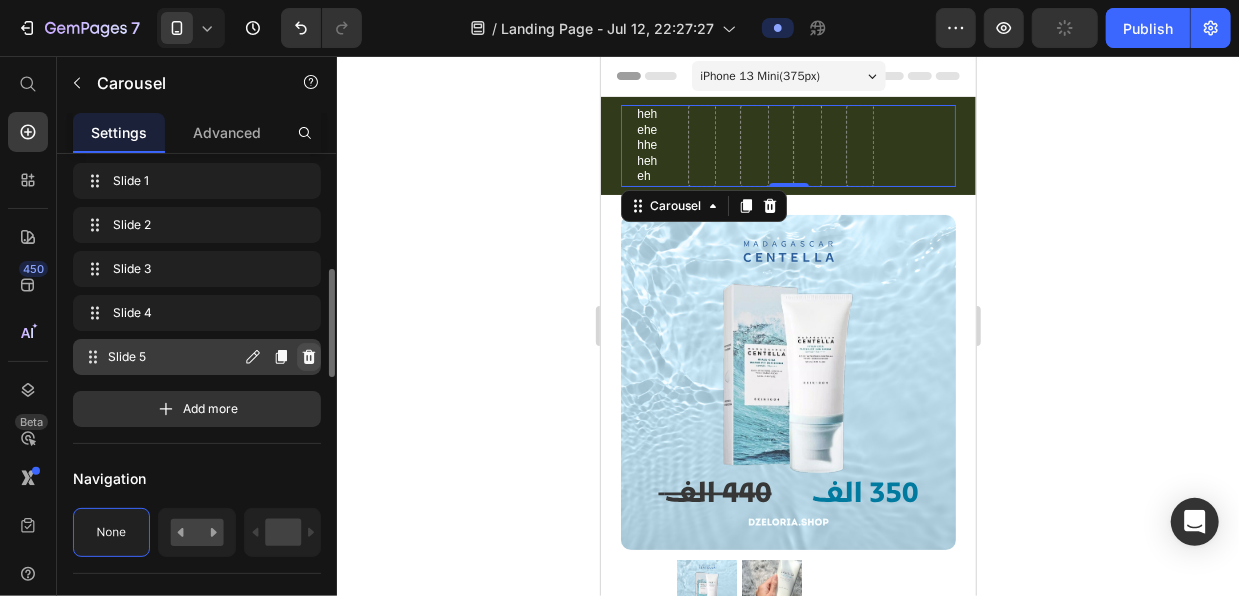 click 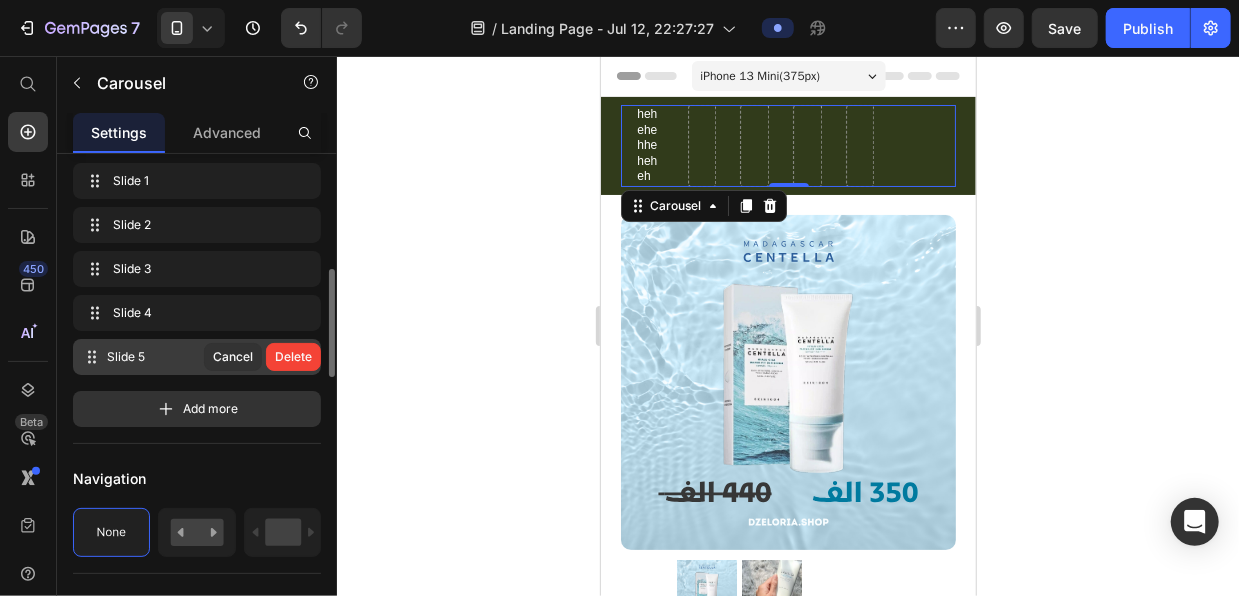click on "Delete" at bounding box center [293, 357] 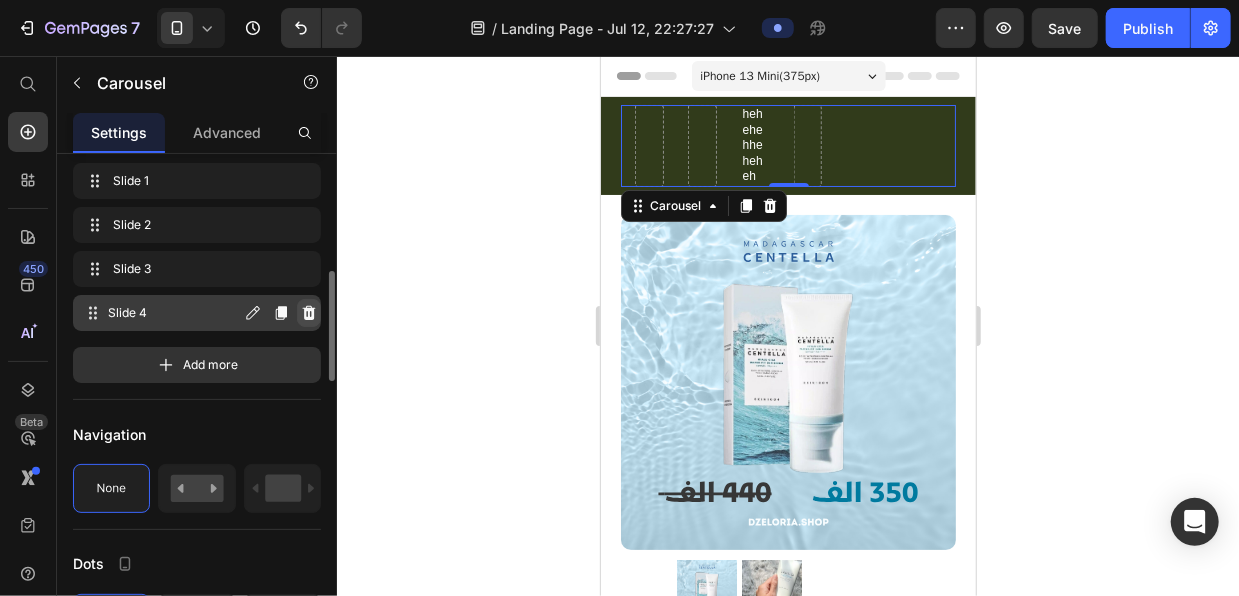 click 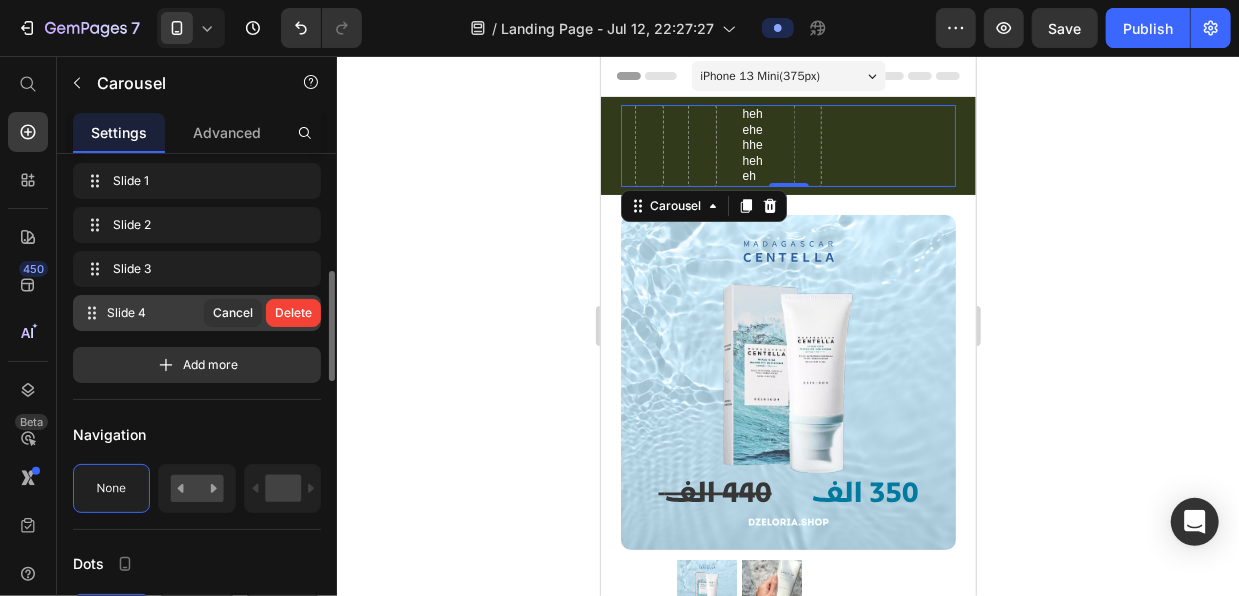 click on "Delete" at bounding box center (293, 313) 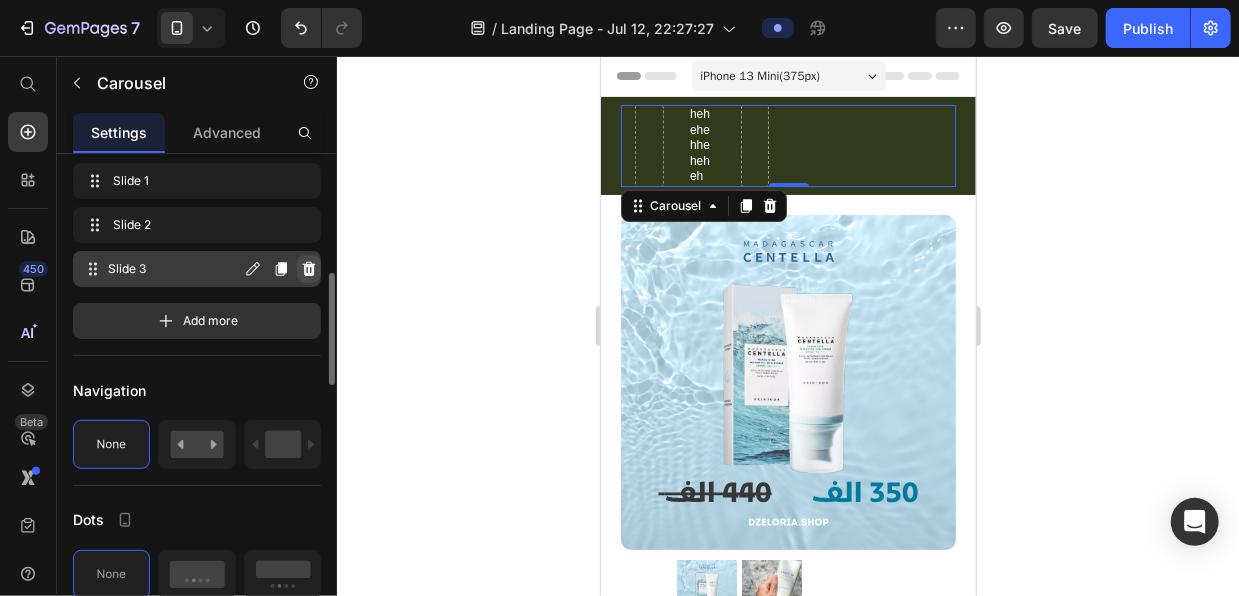 click 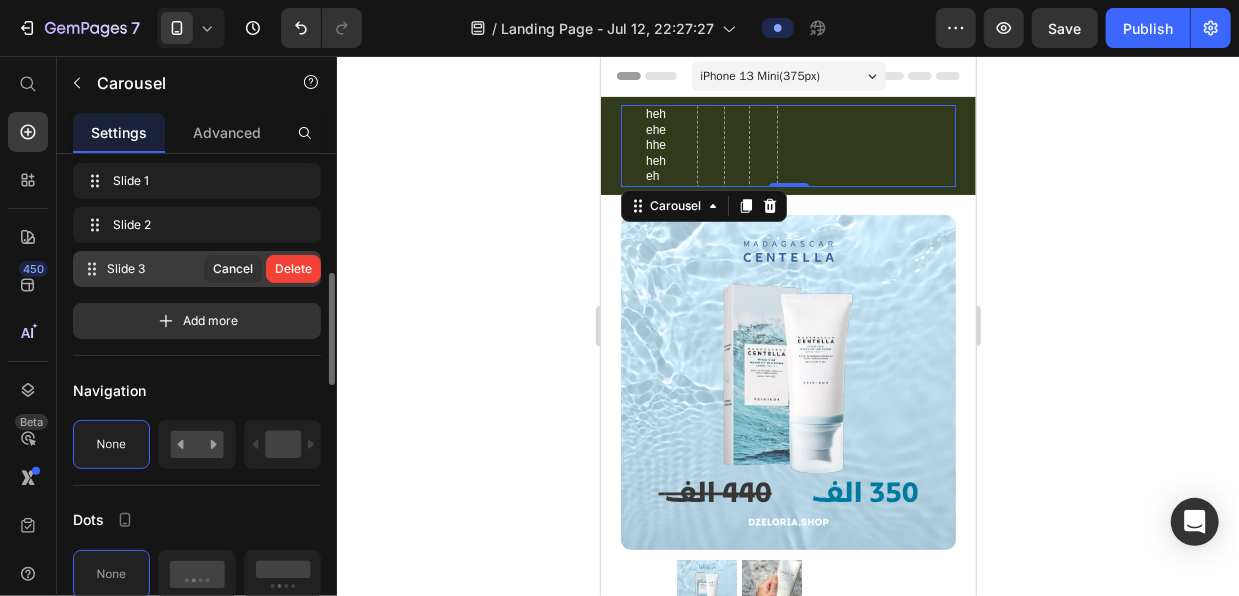 click on "Delete" at bounding box center [293, 269] 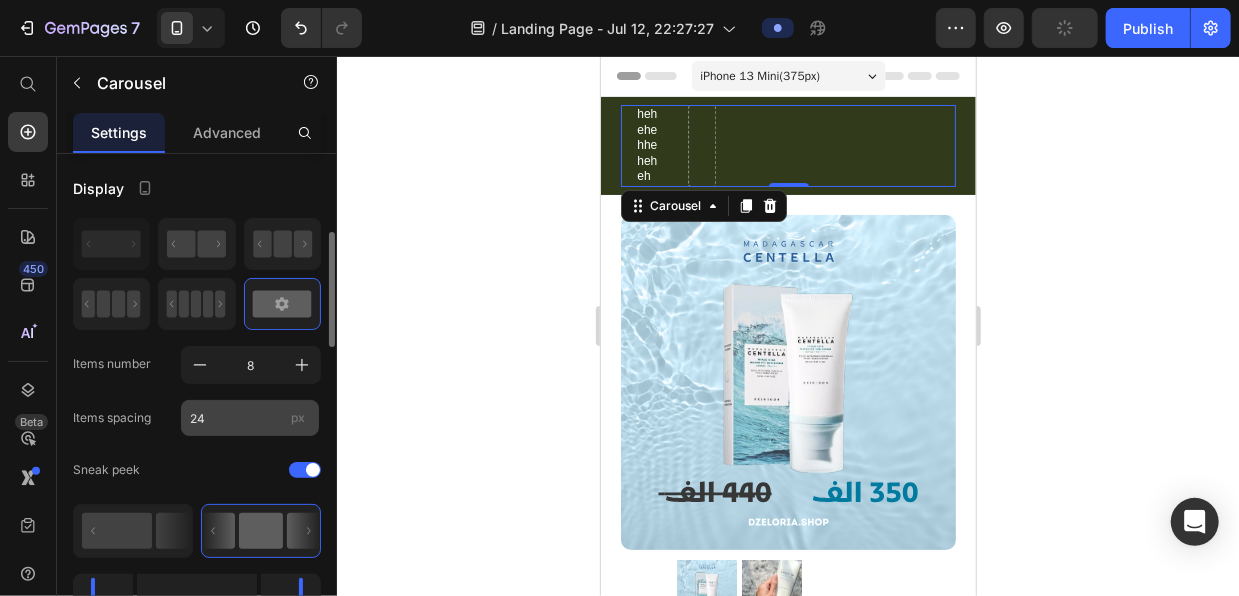 scroll, scrollTop: 68, scrollLeft: 0, axis: vertical 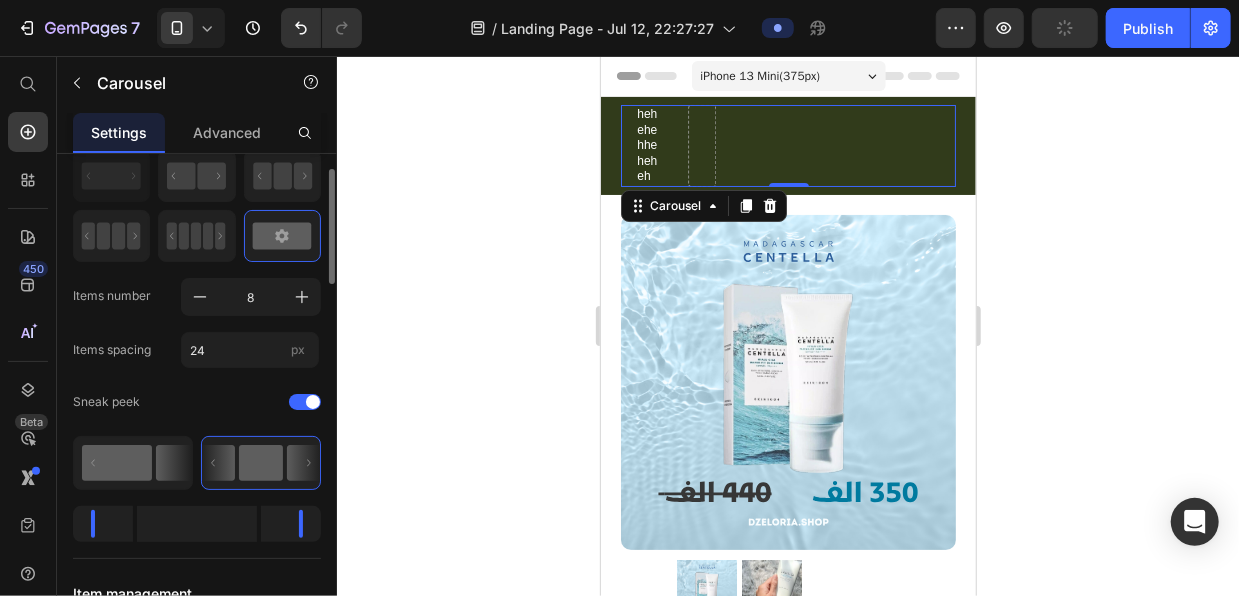 click 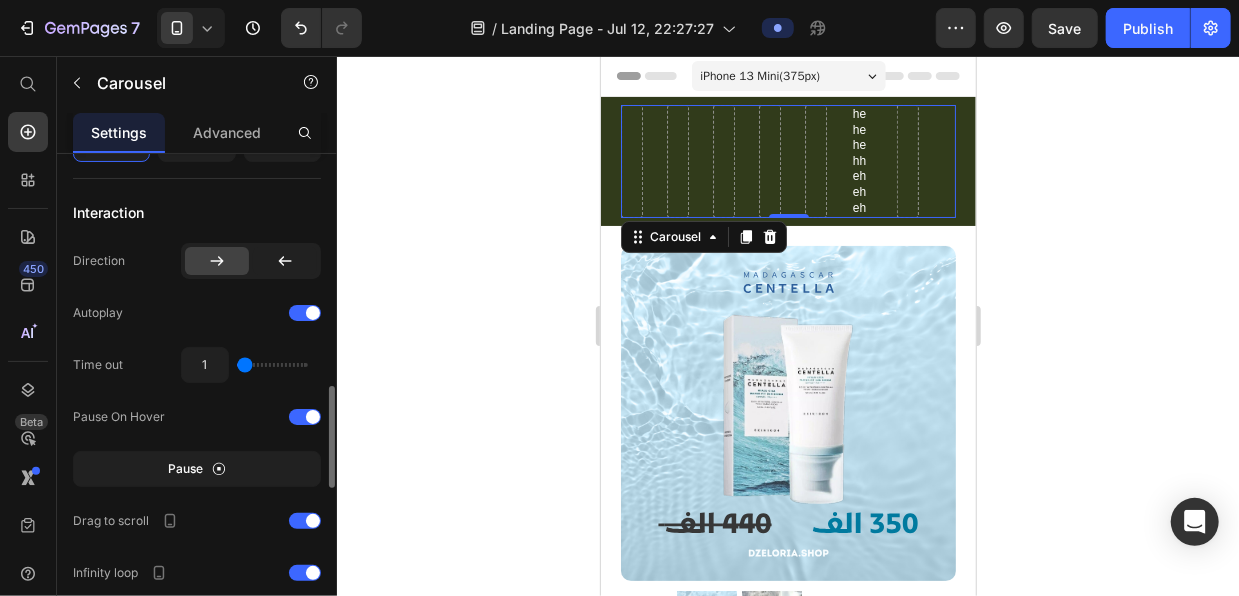 scroll, scrollTop: 1166, scrollLeft: 0, axis: vertical 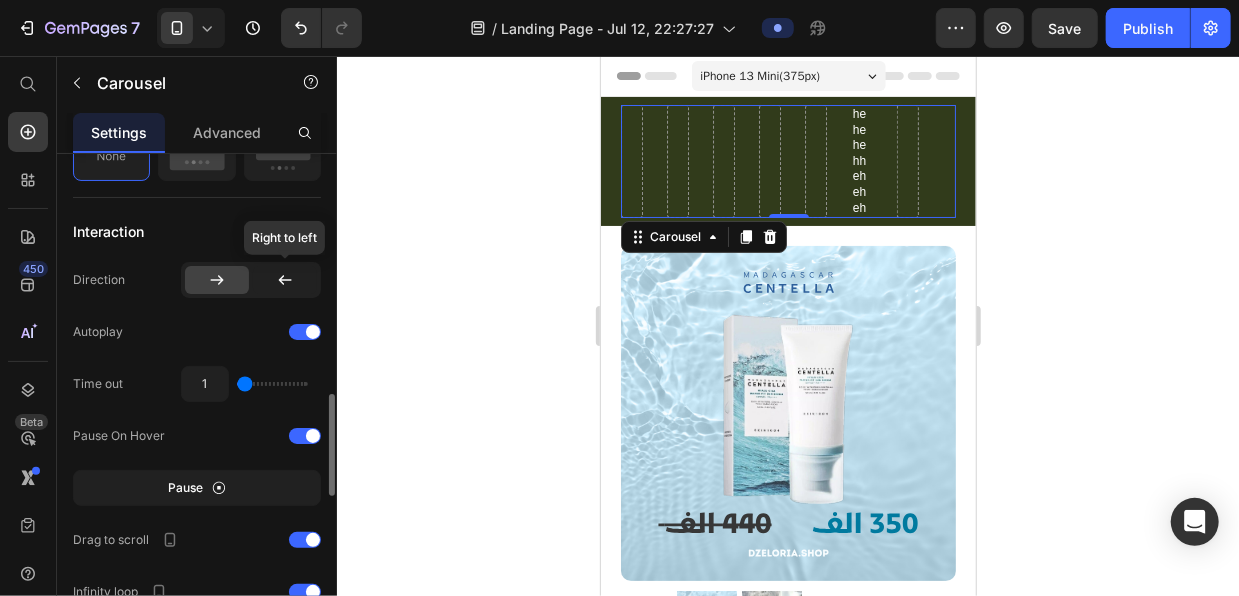 click 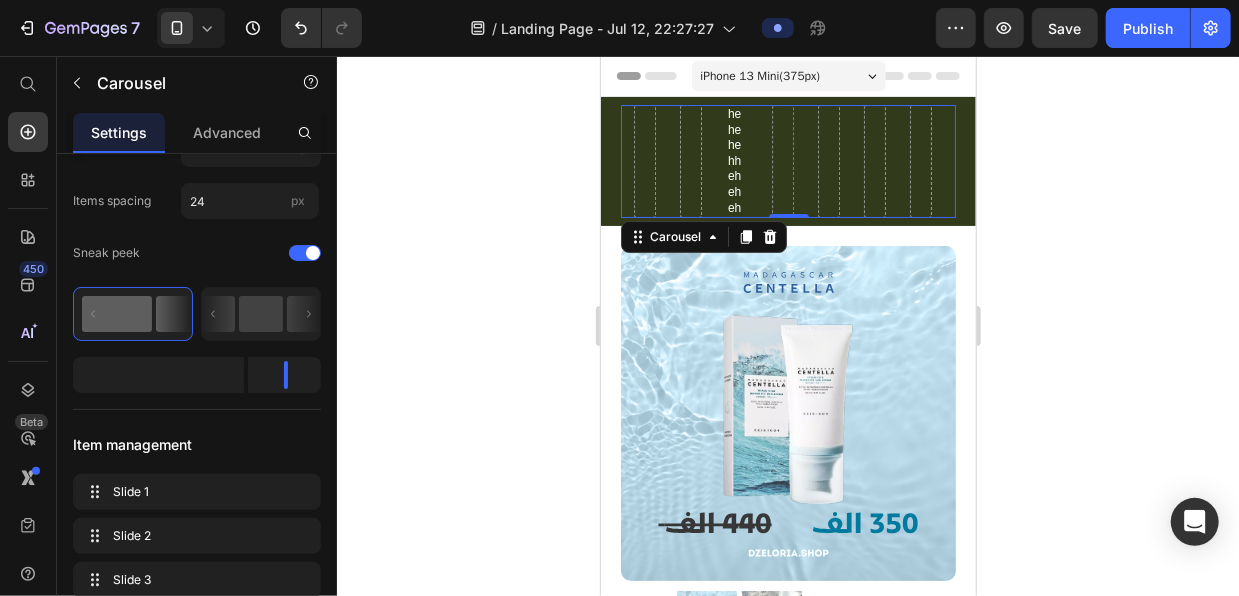 scroll, scrollTop: 0, scrollLeft: 0, axis: both 